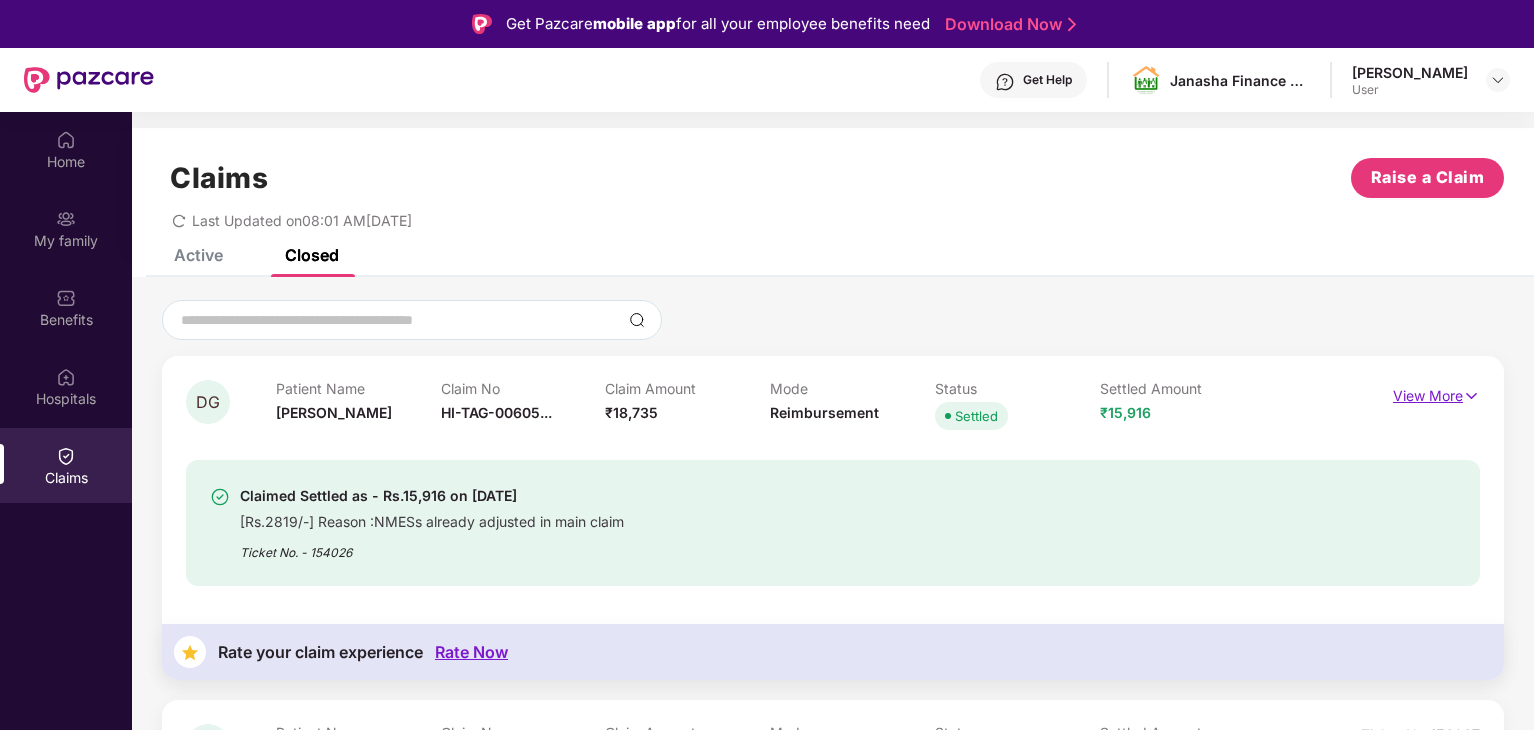 scroll, scrollTop: 0, scrollLeft: 0, axis: both 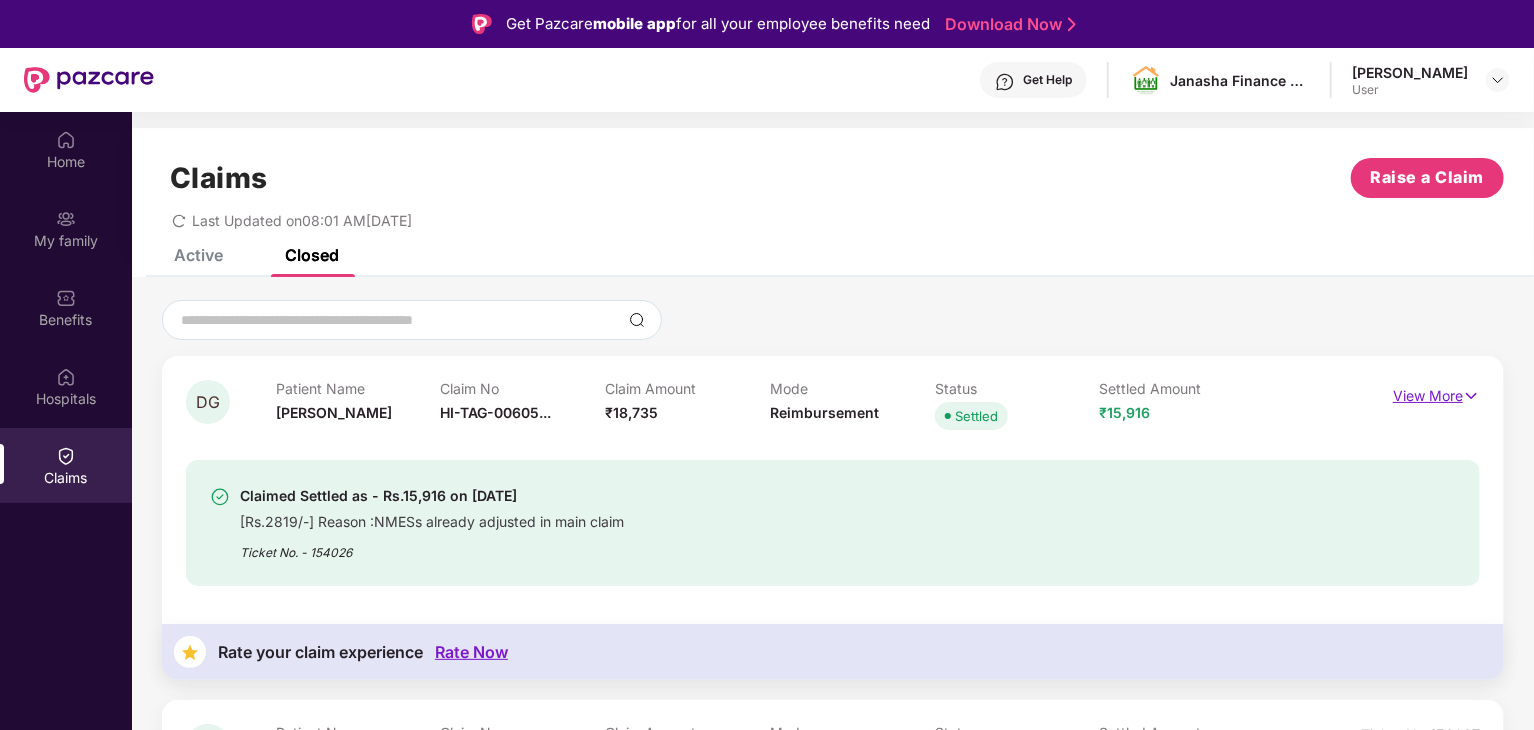 click on "View More" at bounding box center [1436, 393] 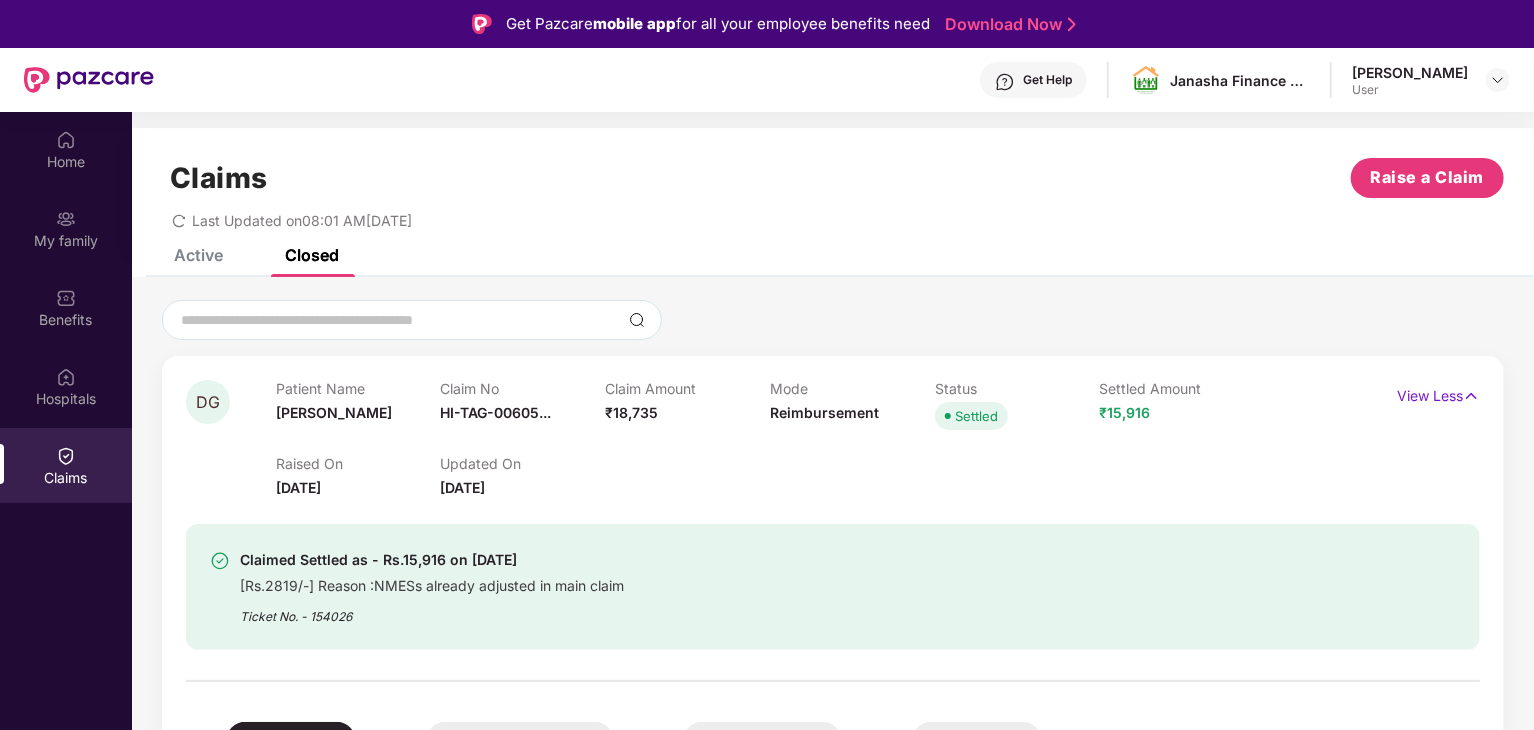 scroll, scrollTop: 112, scrollLeft: 0, axis: vertical 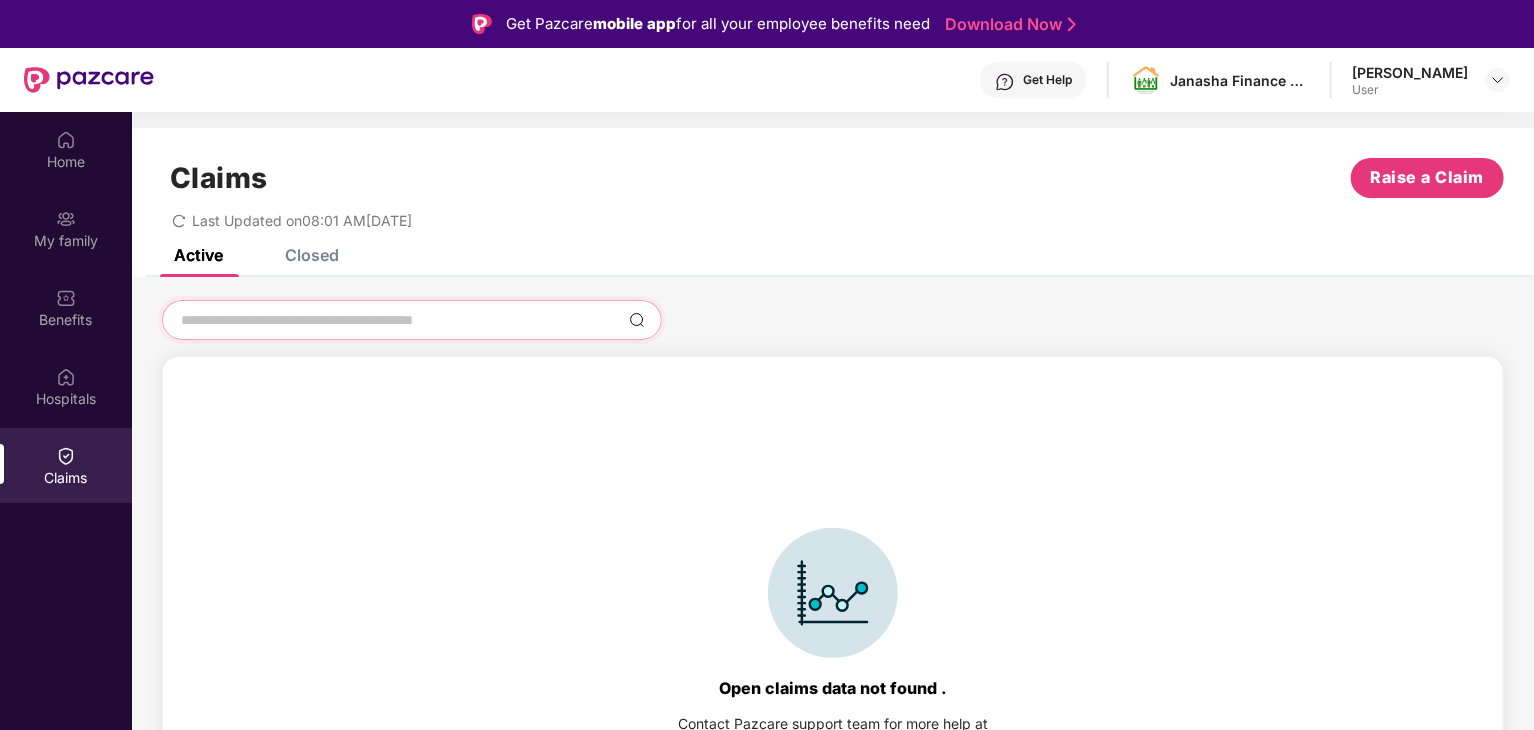 click at bounding box center (400, 320) 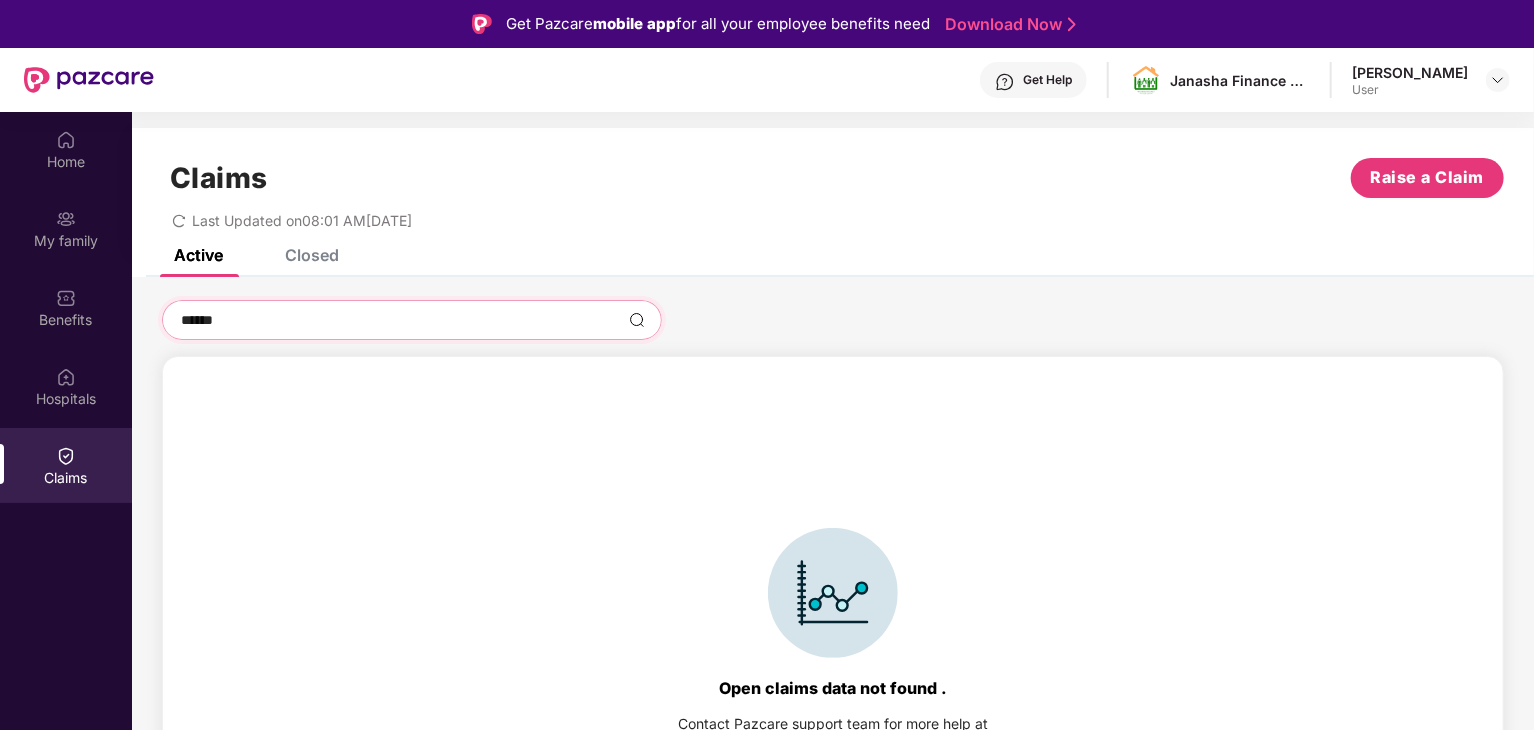 type on "******" 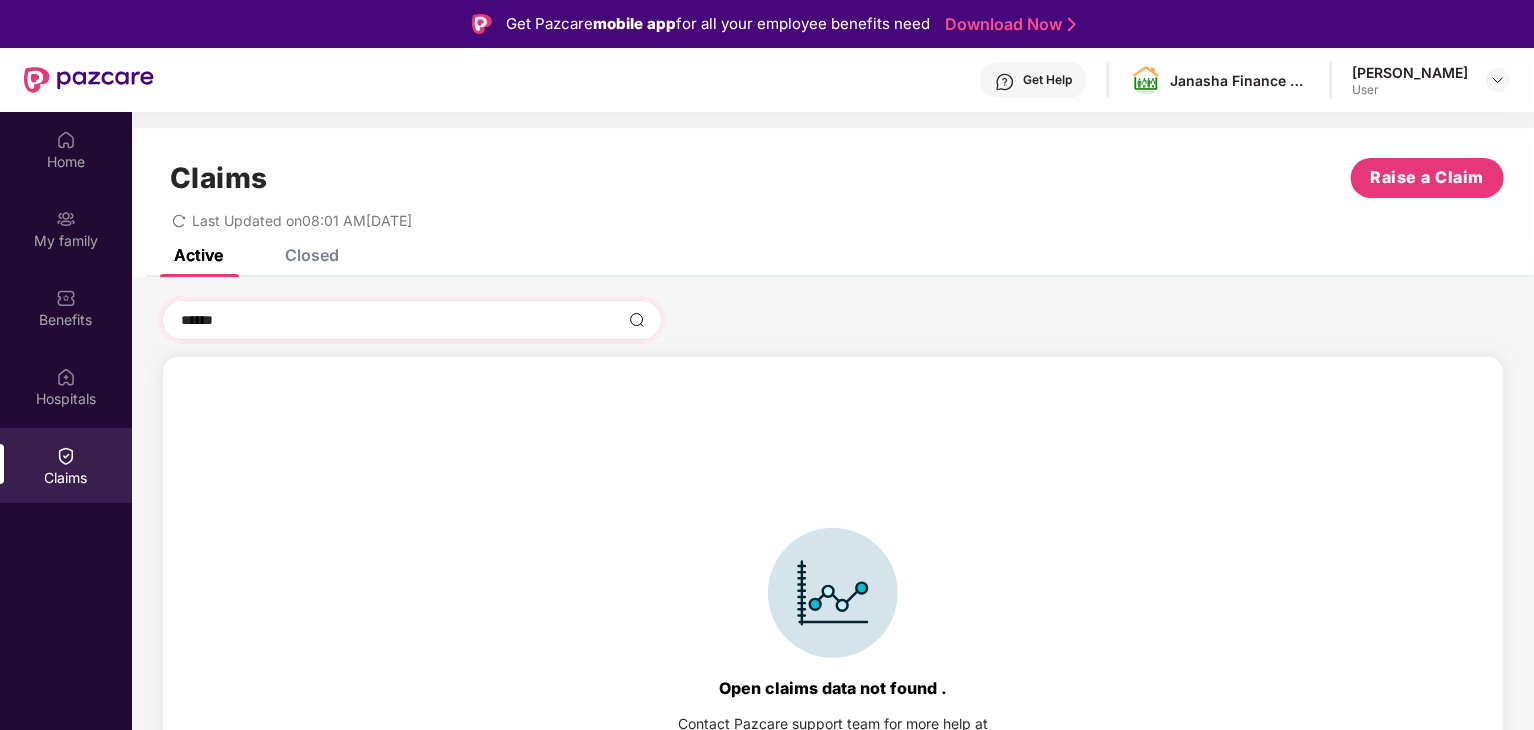 click at bounding box center (637, 320) 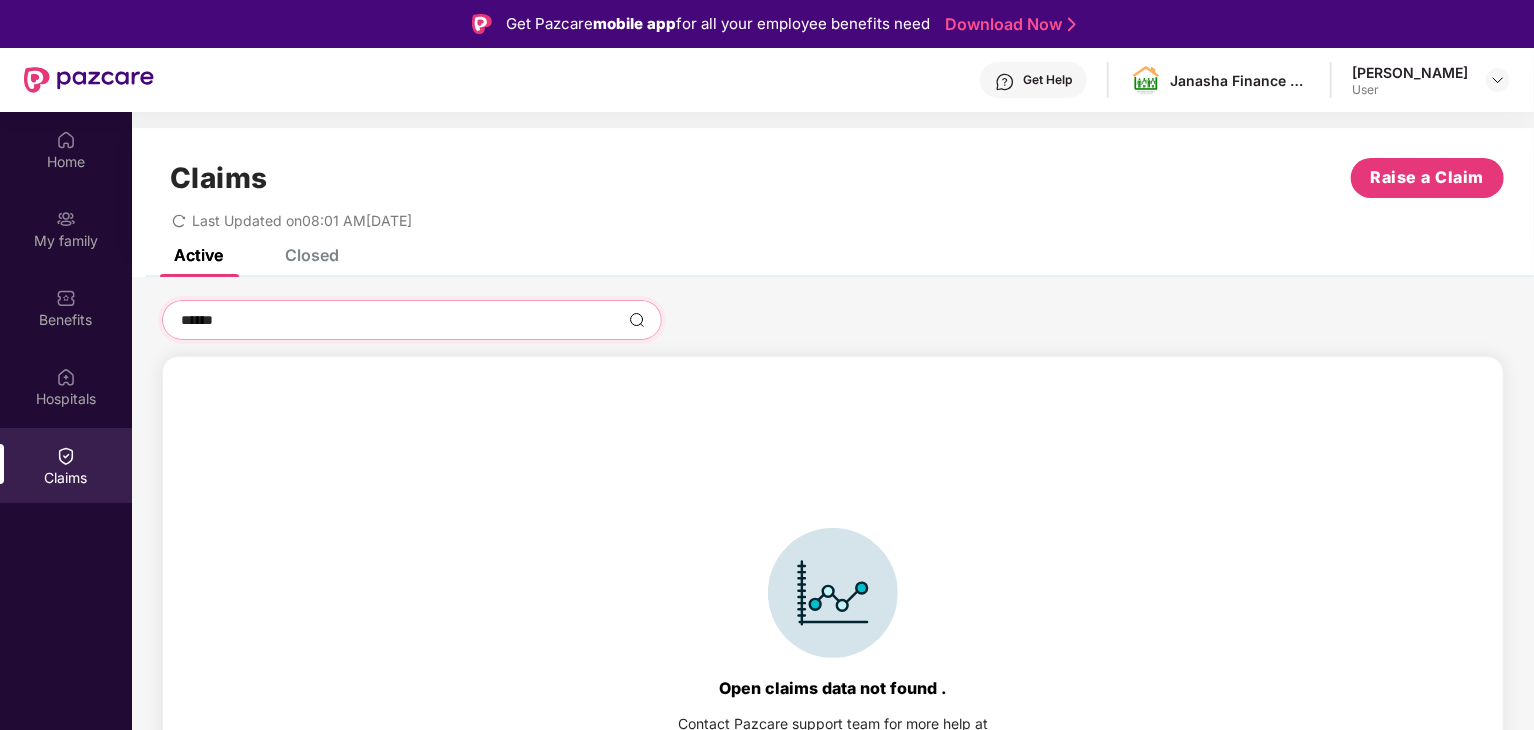 click on "******" at bounding box center (400, 320) 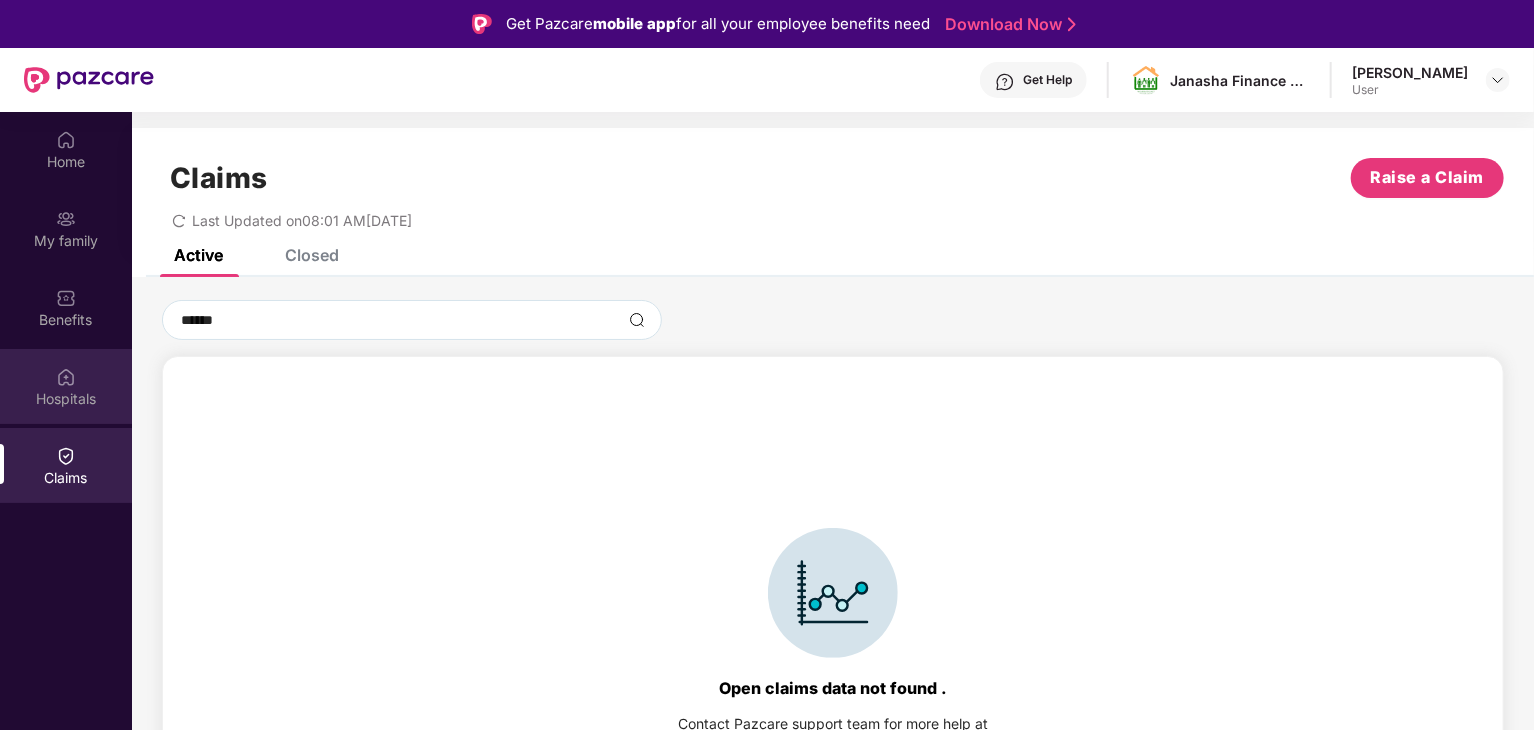 click on "Hospitals" at bounding box center [66, 399] 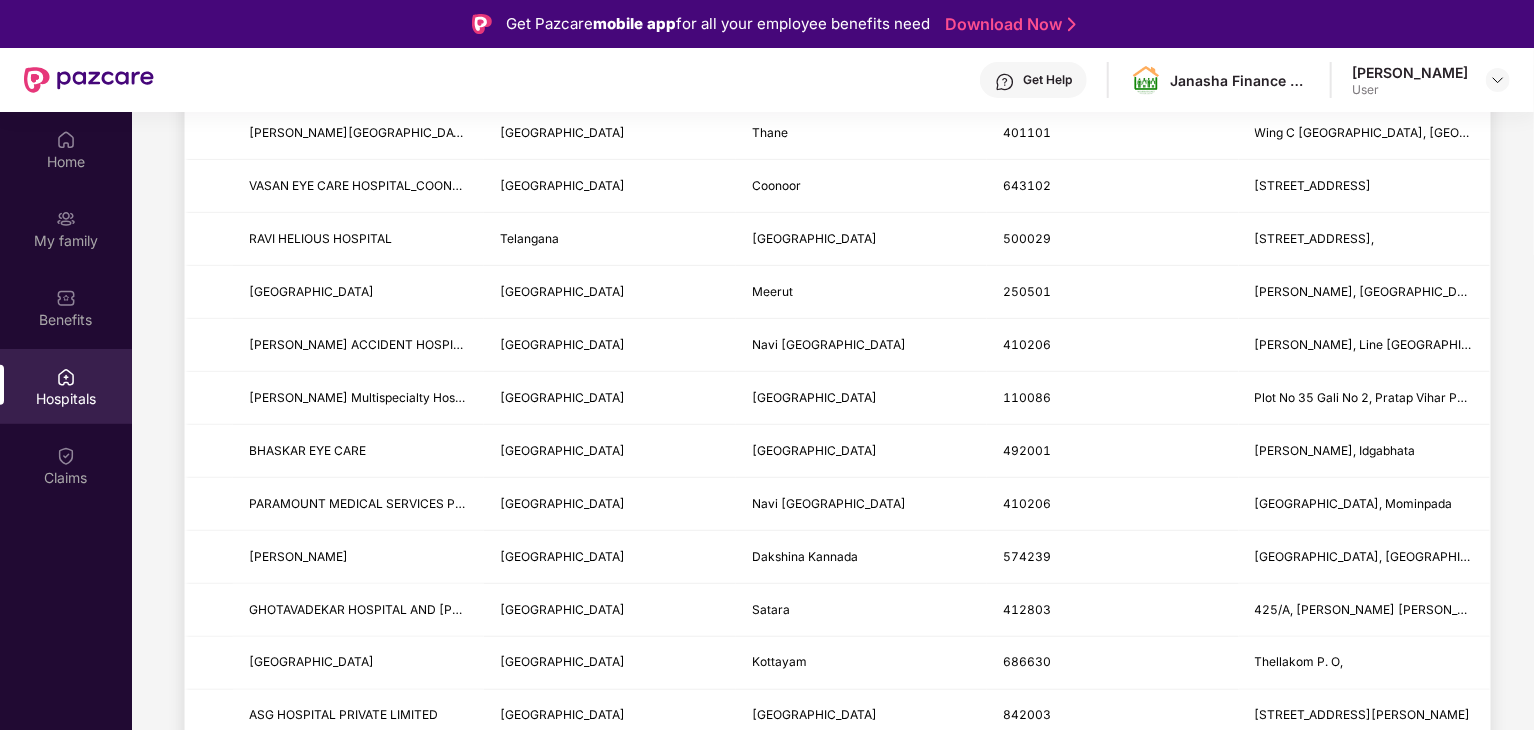 scroll, scrollTop: 0, scrollLeft: 0, axis: both 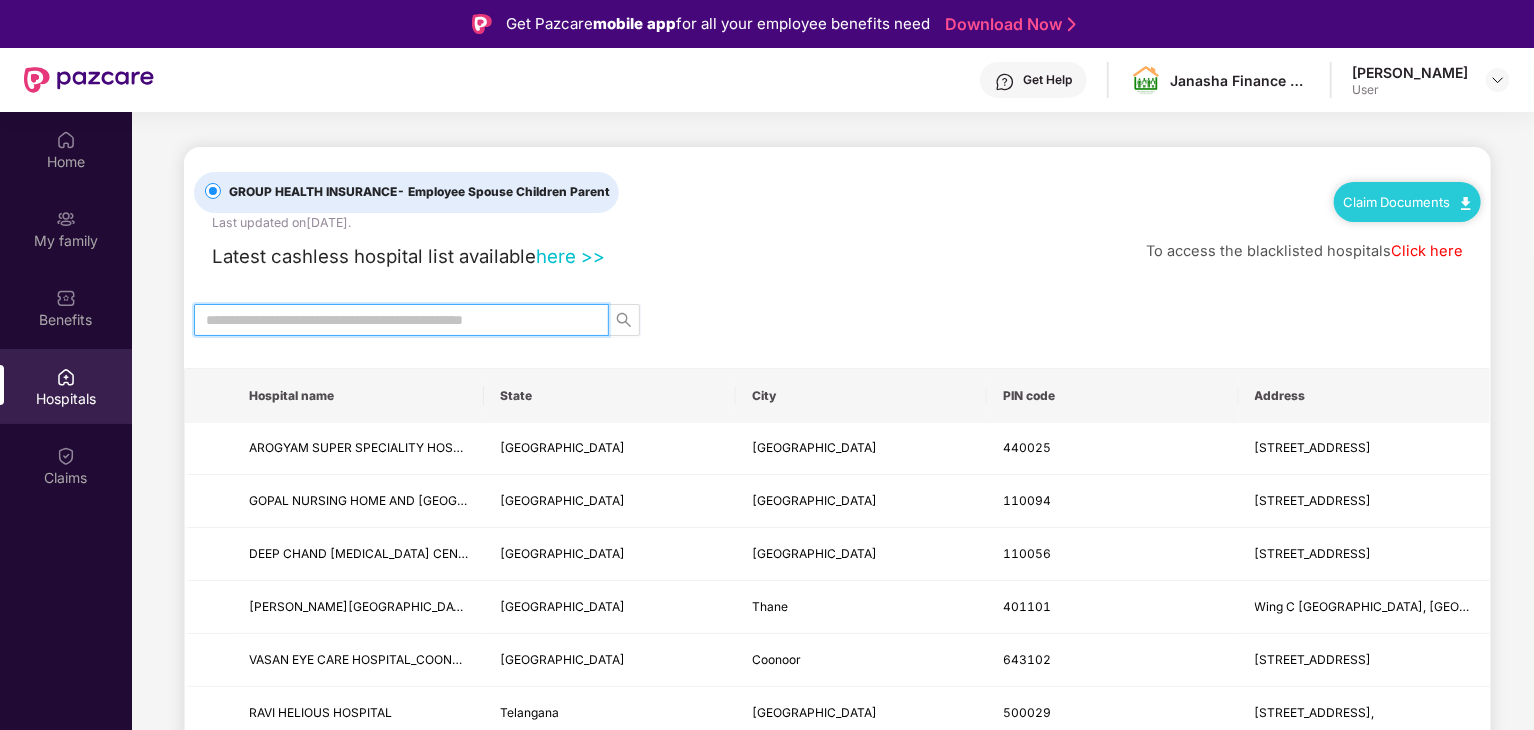 click at bounding box center [393, 320] 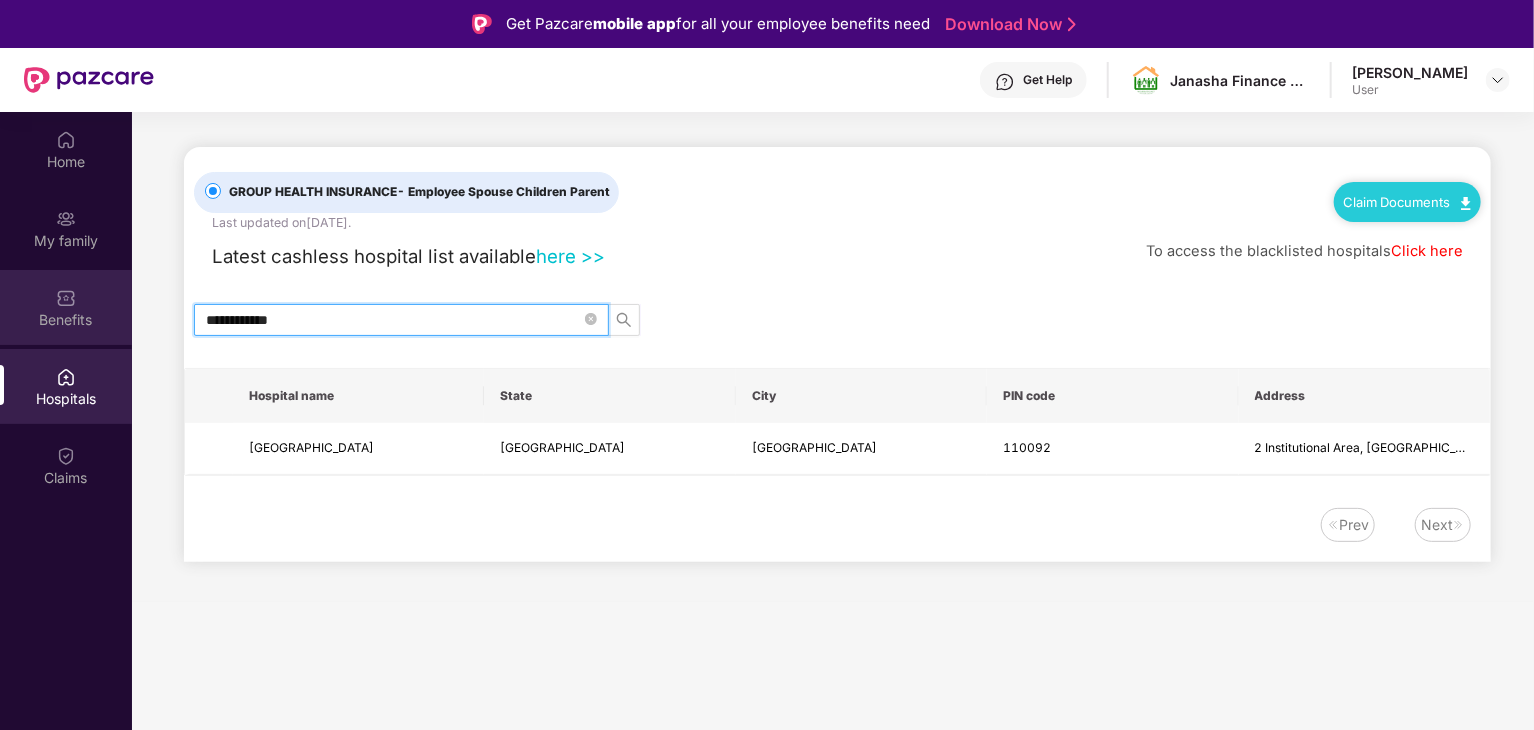type on "**********" 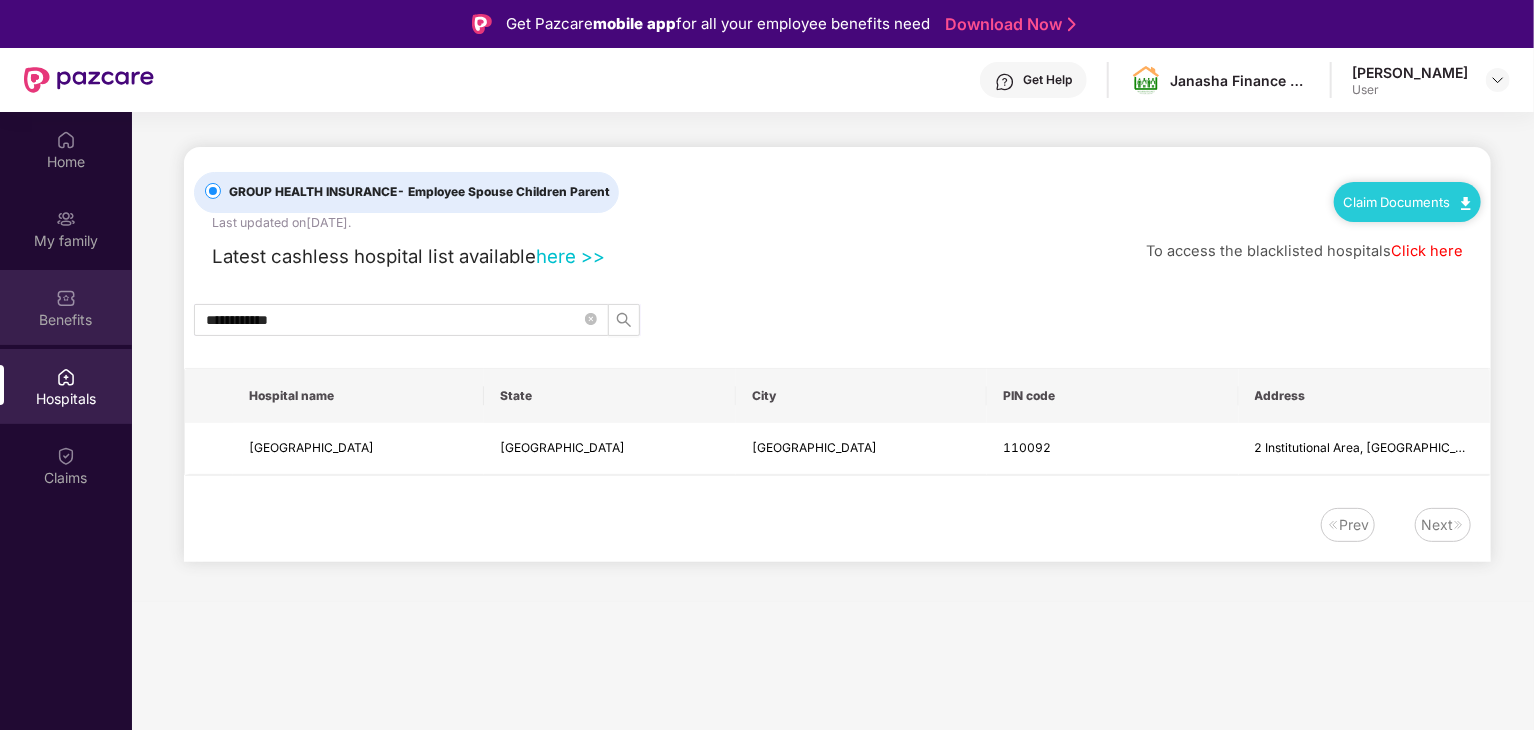 click on "Benefits" at bounding box center (66, 307) 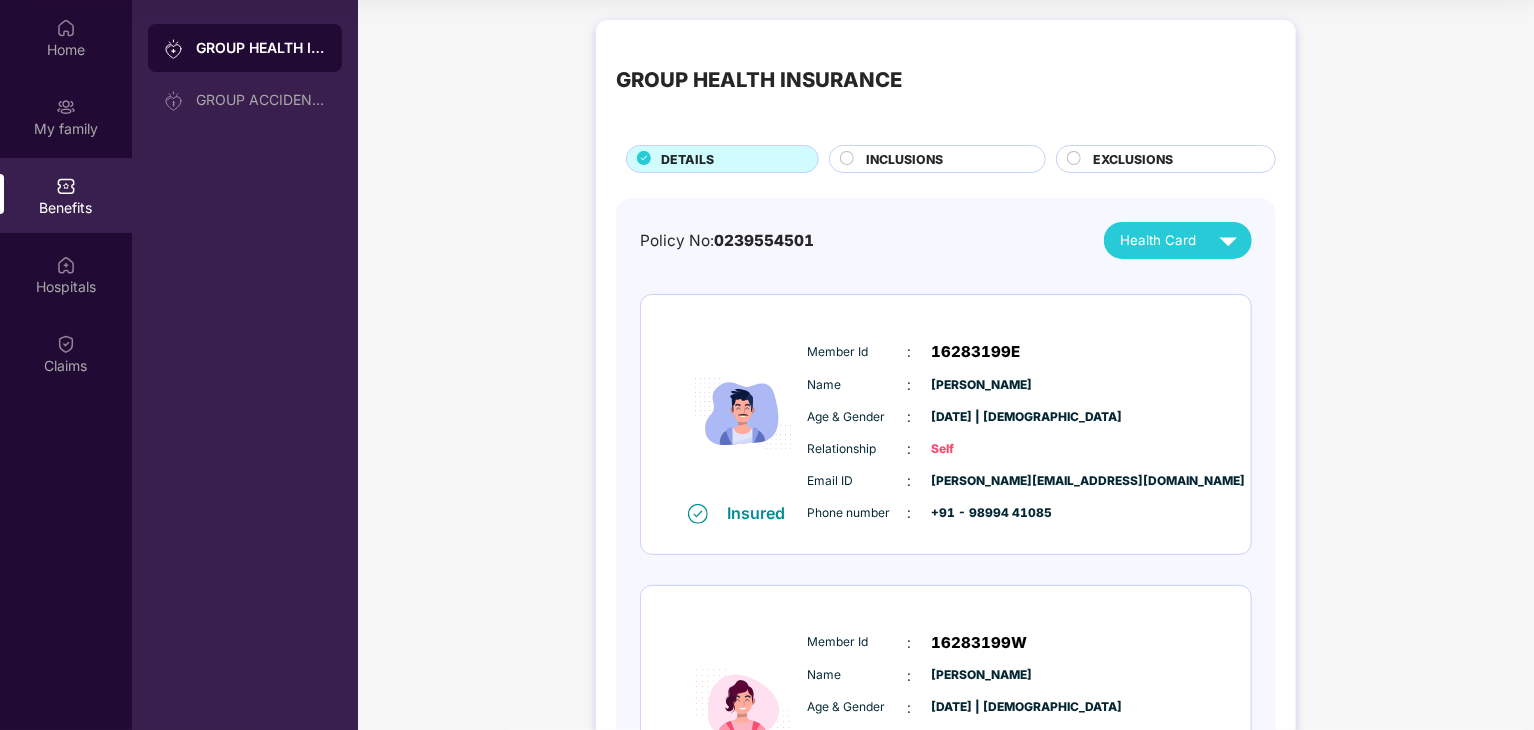 scroll, scrollTop: 0, scrollLeft: 0, axis: both 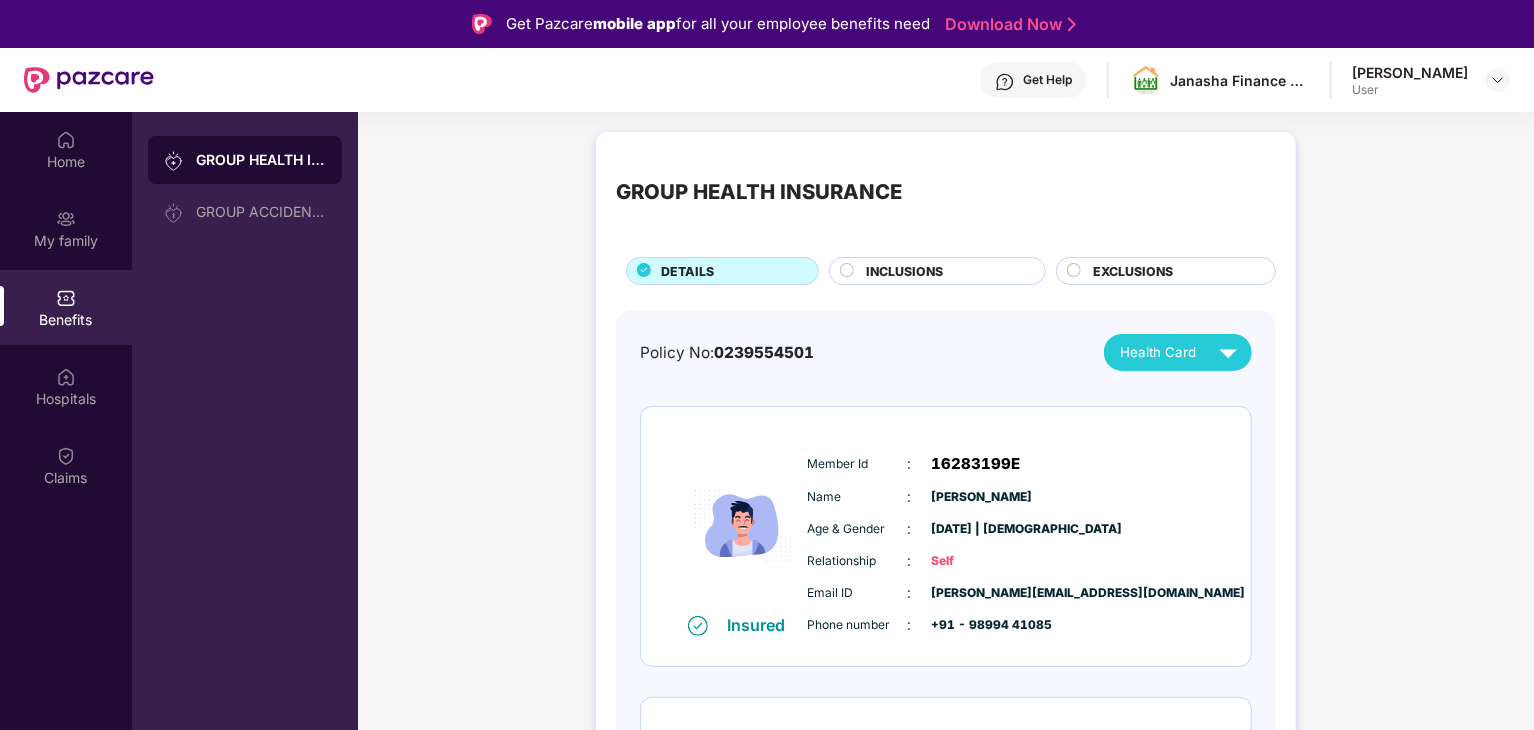 click on "INCLUSIONS" at bounding box center (904, 271) 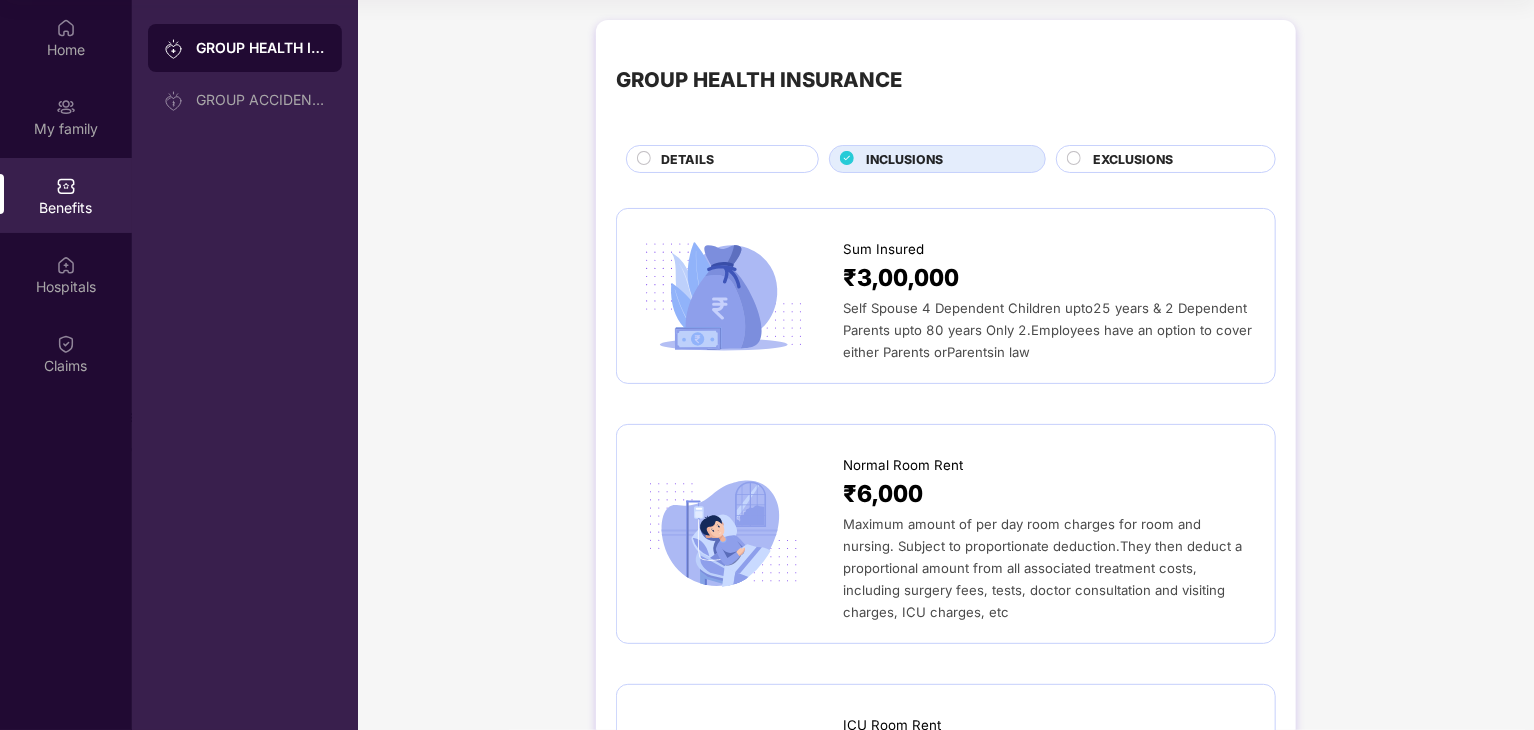 scroll, scrollTop: 85, scrollLeft: 0, axis: vertical 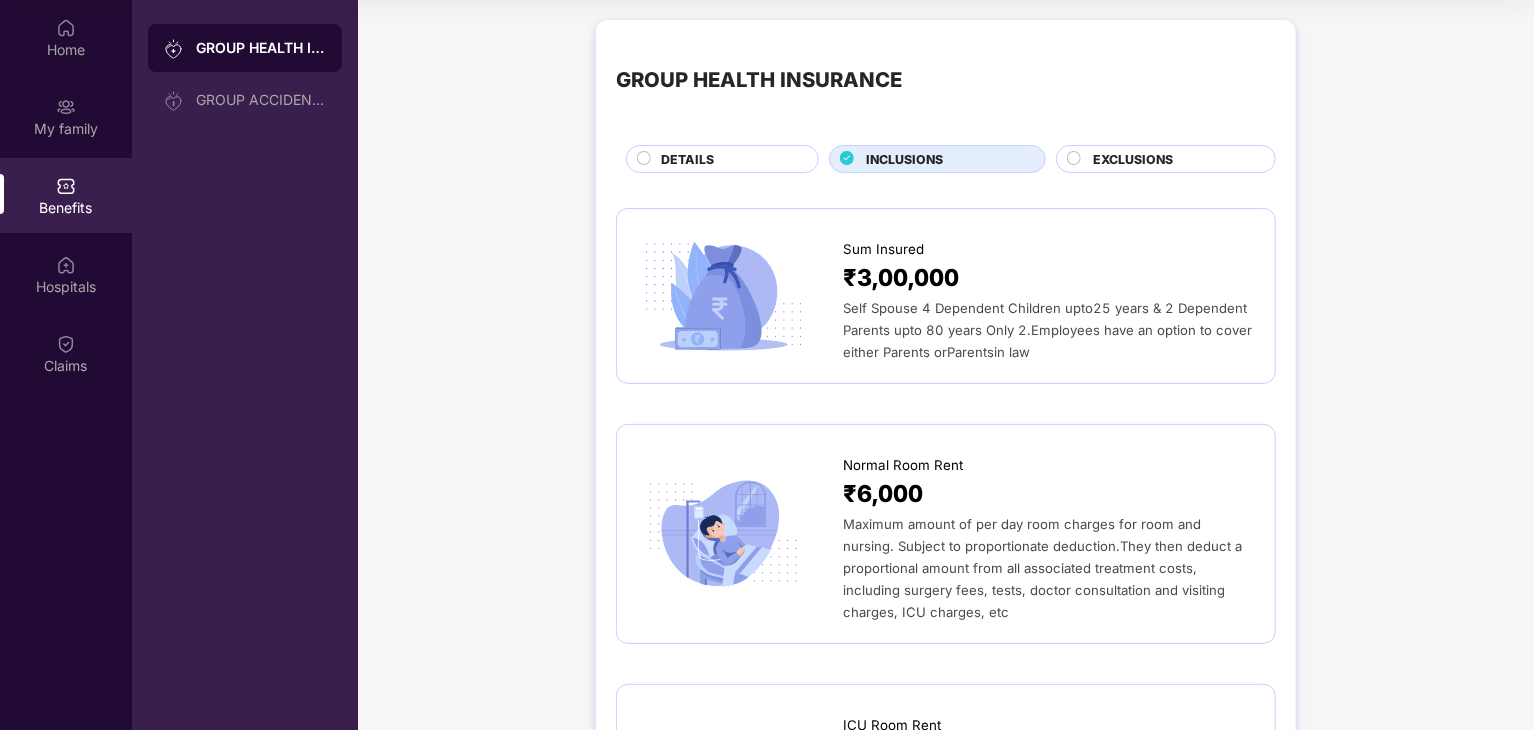 click on "Normal Room Rent ₹6,000 Maximum amount of per day room charges for room and nursing. Subject to proportionate deduction.They then deduct a proportional amount from all associated treatment costs, including surgery fees, tests, doctor consultation and visiting charges, ICU charges, etc" at bounding box center (946, 534) 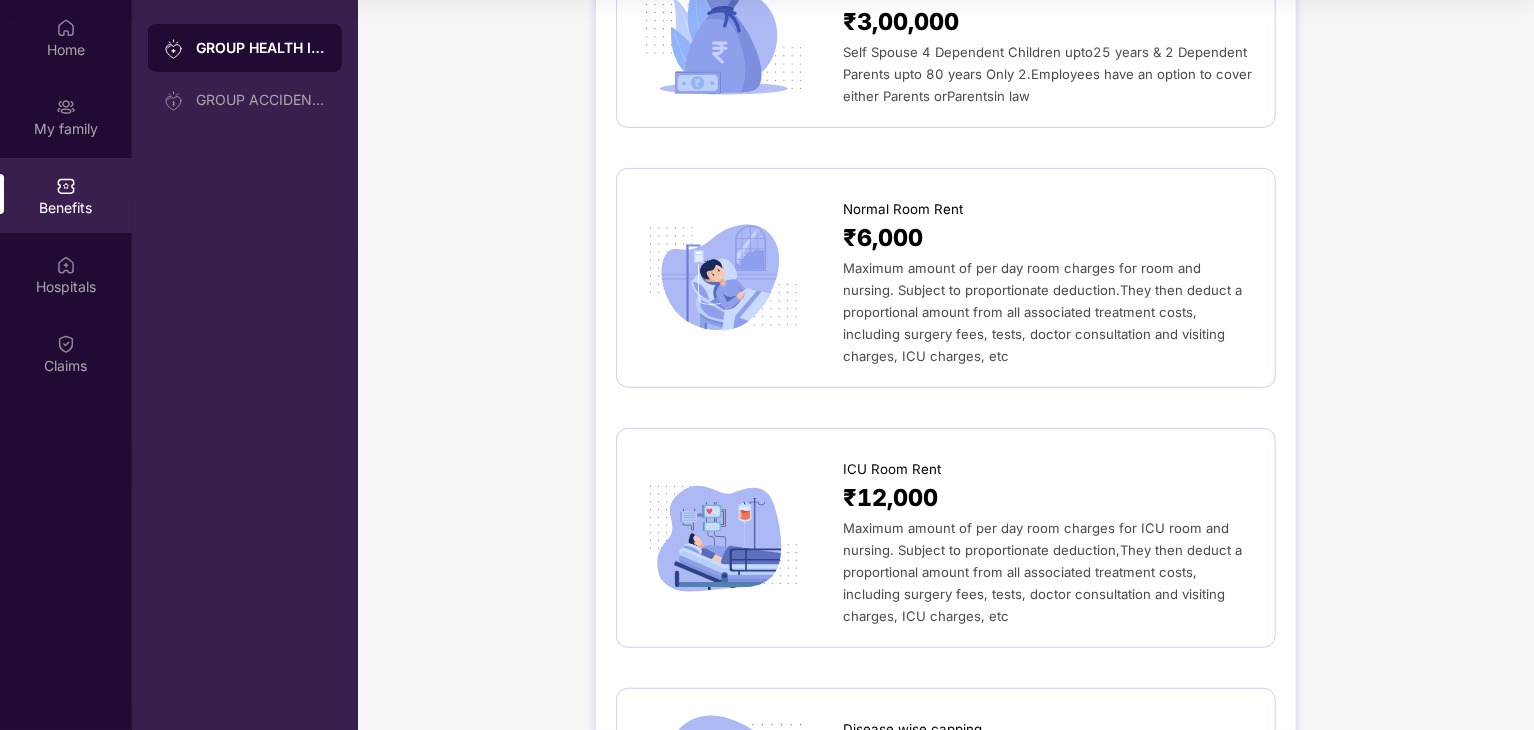 scroll, scrollTop: 0, scrollLeft: 0, axis: both 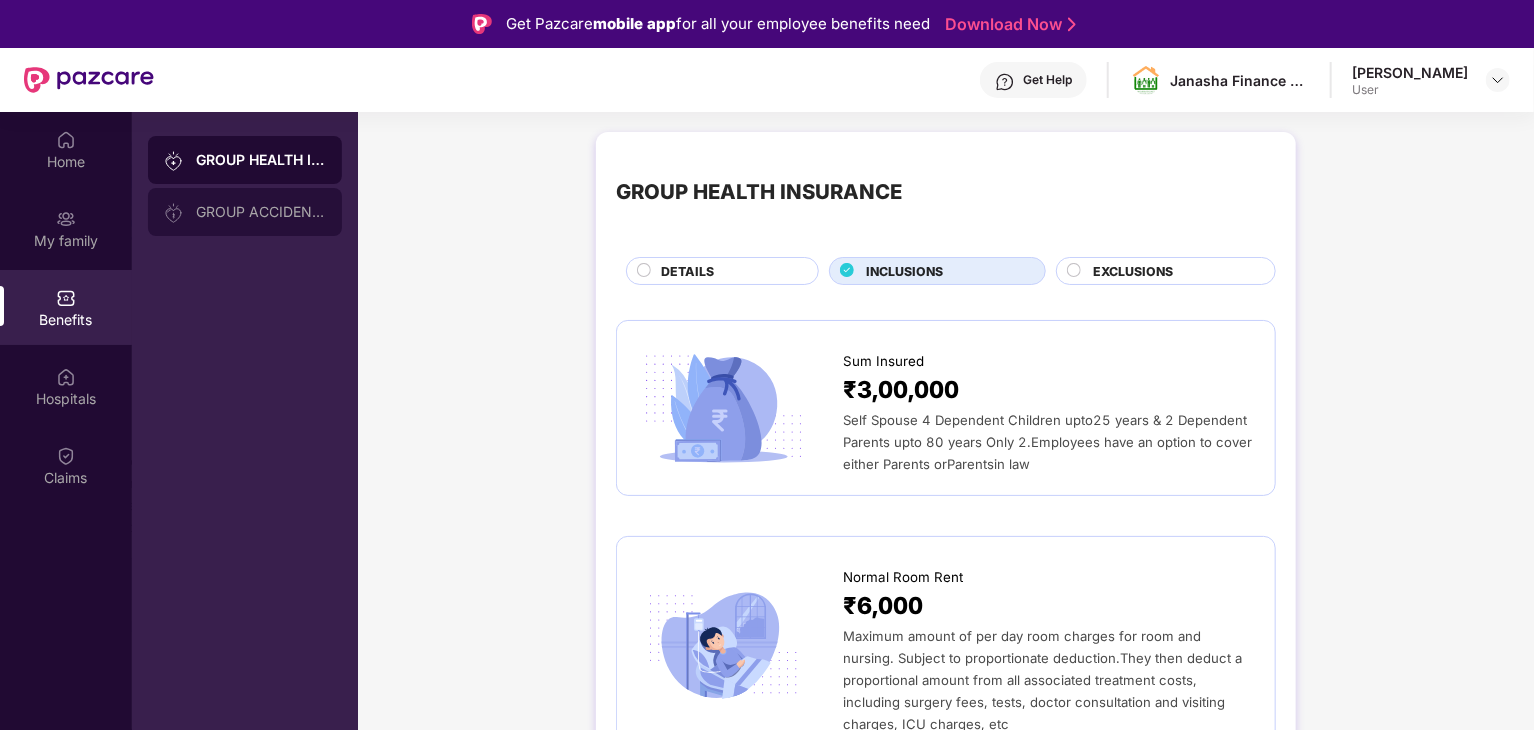 click on "GROUP ACCIDENTAL INSURANCE" at bounding box center [261, 212] 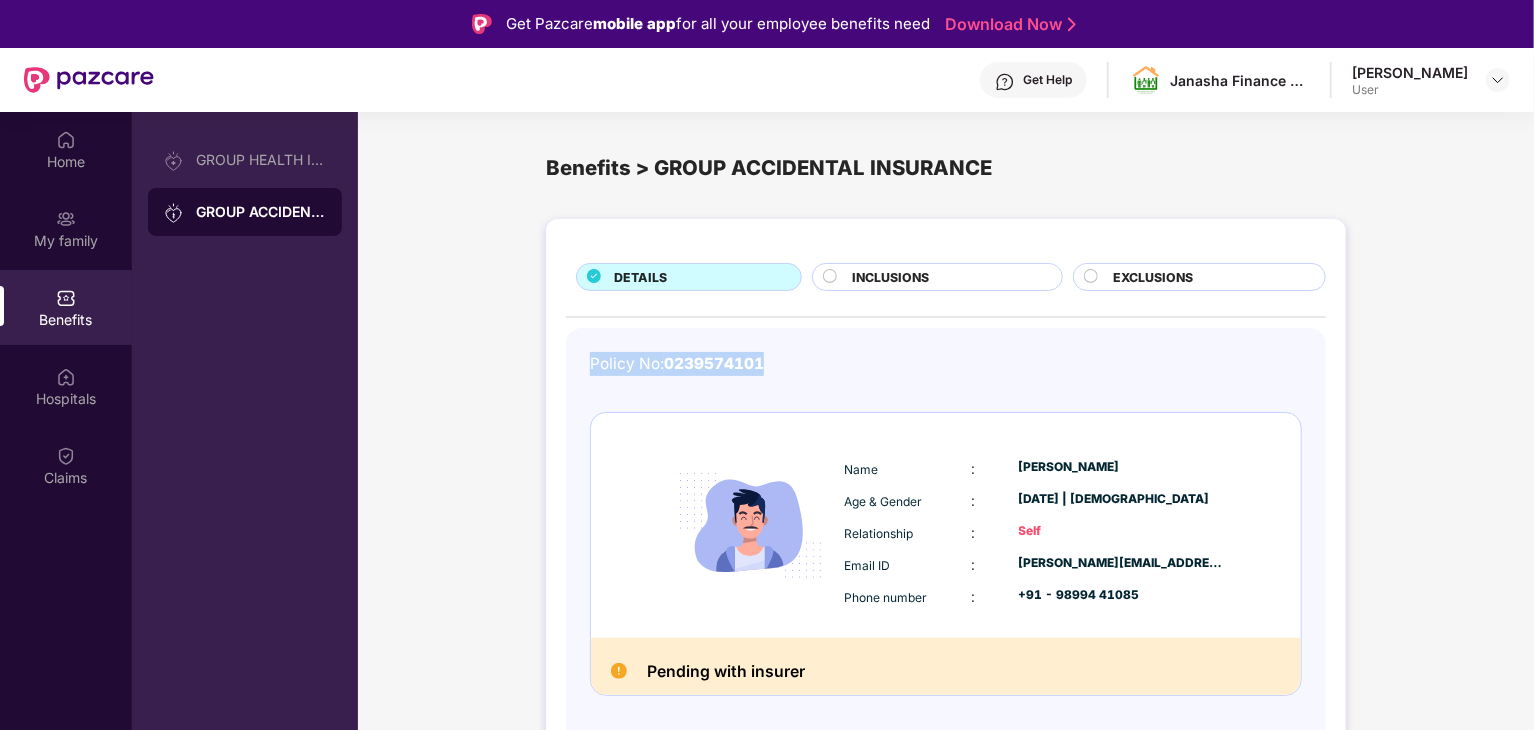 drag, startPoint x: 1533, startPoint y: 217, endPoint x: 1535, endPoint y: 337, distance: 120.01666 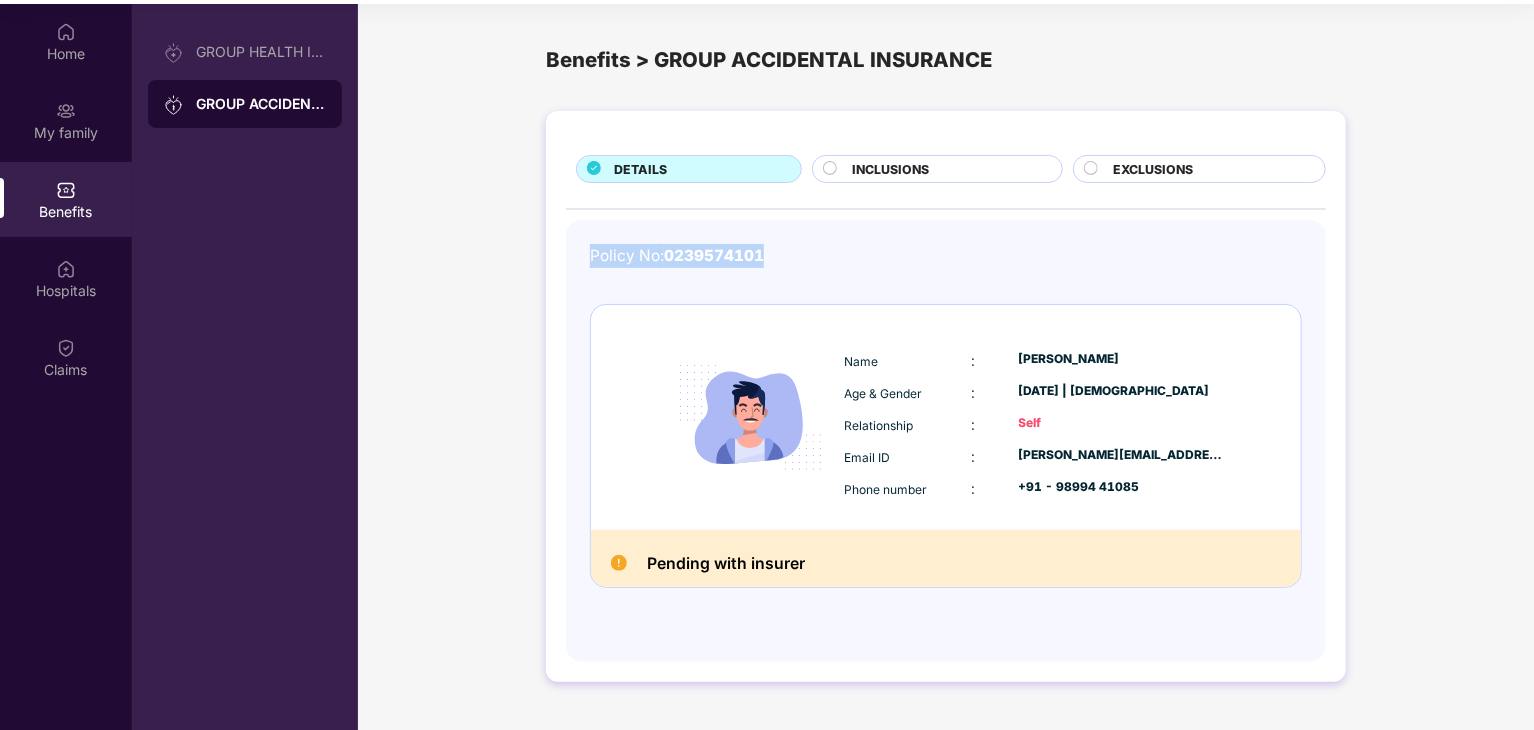 scroll, scrollTop: 112, scrollLeft: 0, axis: vertical 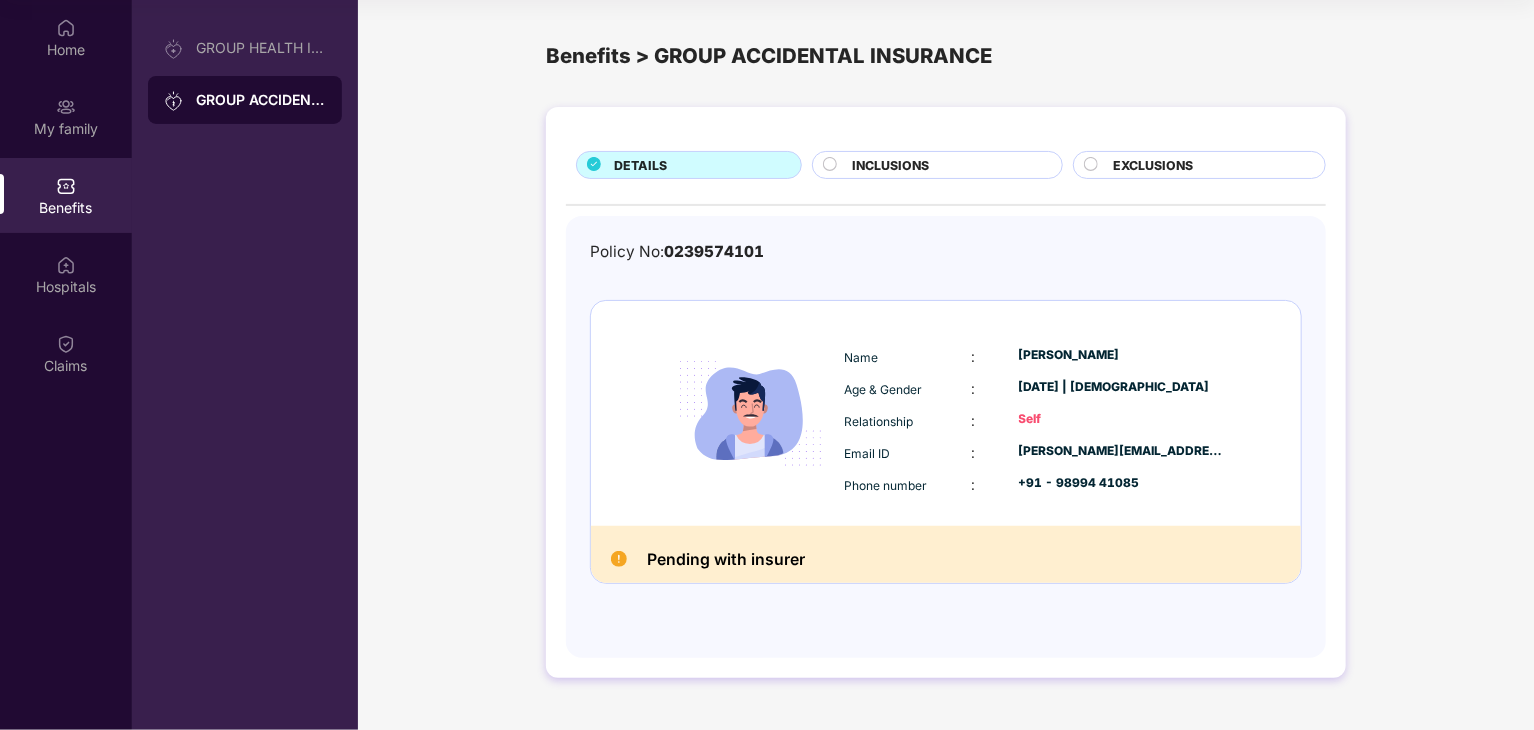 click on "INCLUSIONS" at bounding box center (890, 165) 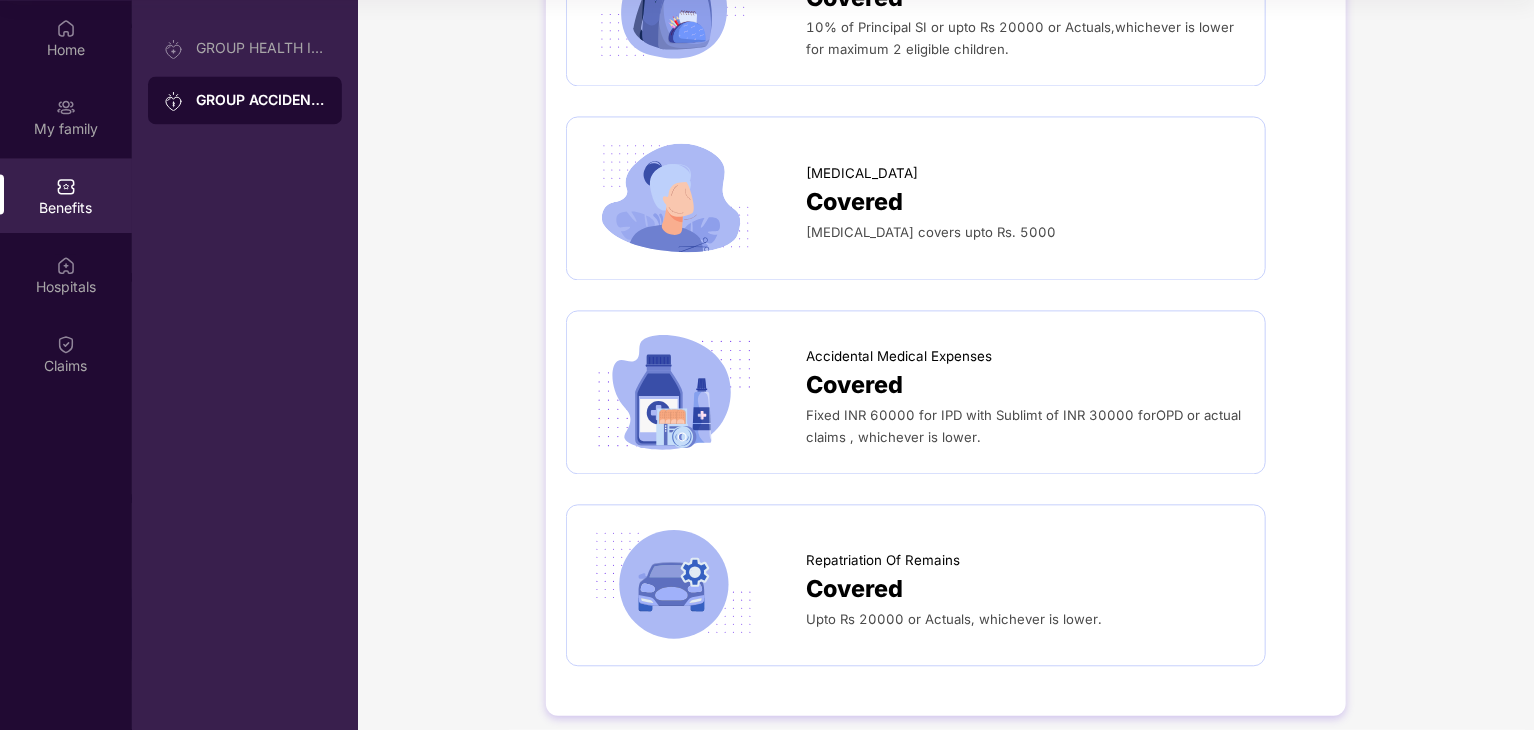 scroll, scrollTop: 2065, scrollLeft: 0, axis: vertical 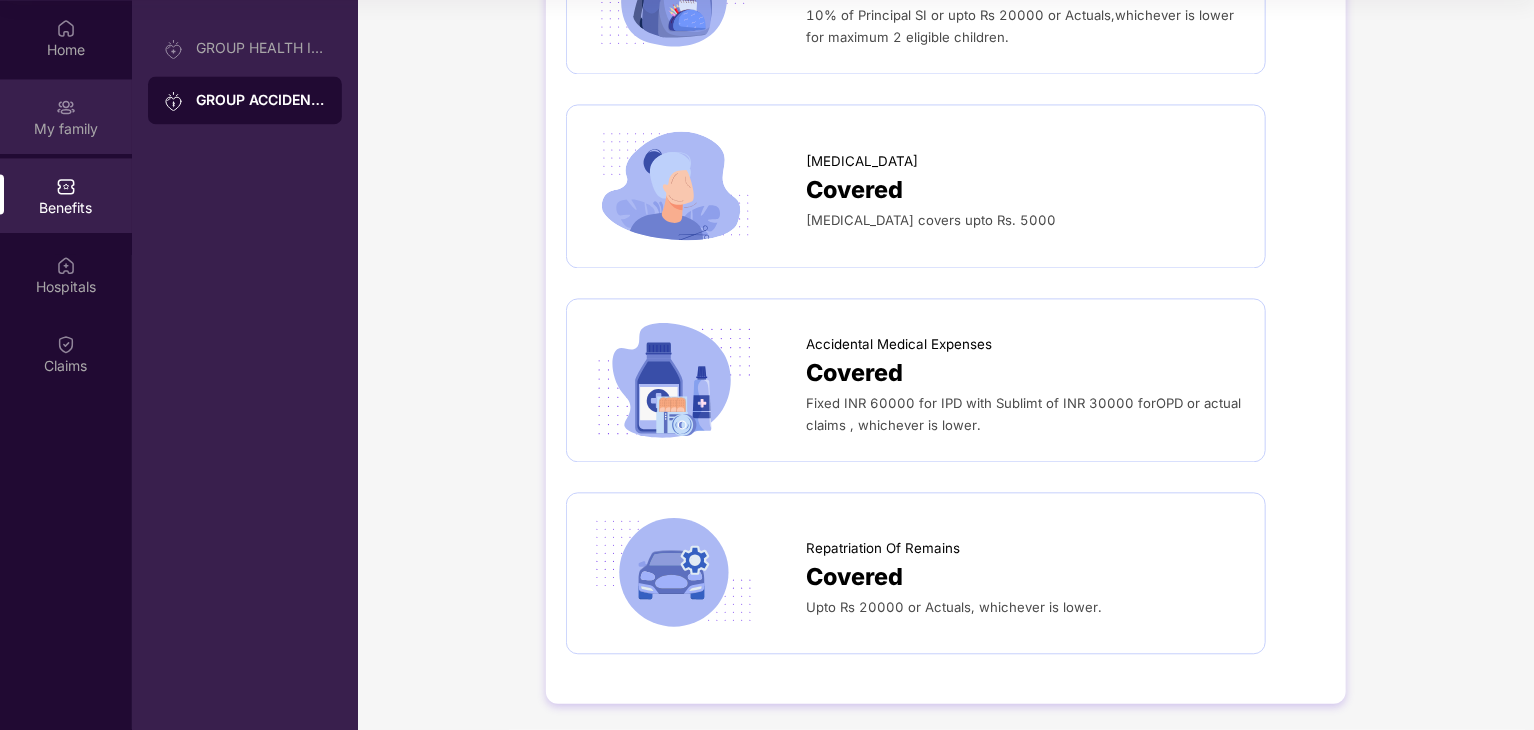 click on "My family" at bounding box center (66, 129) 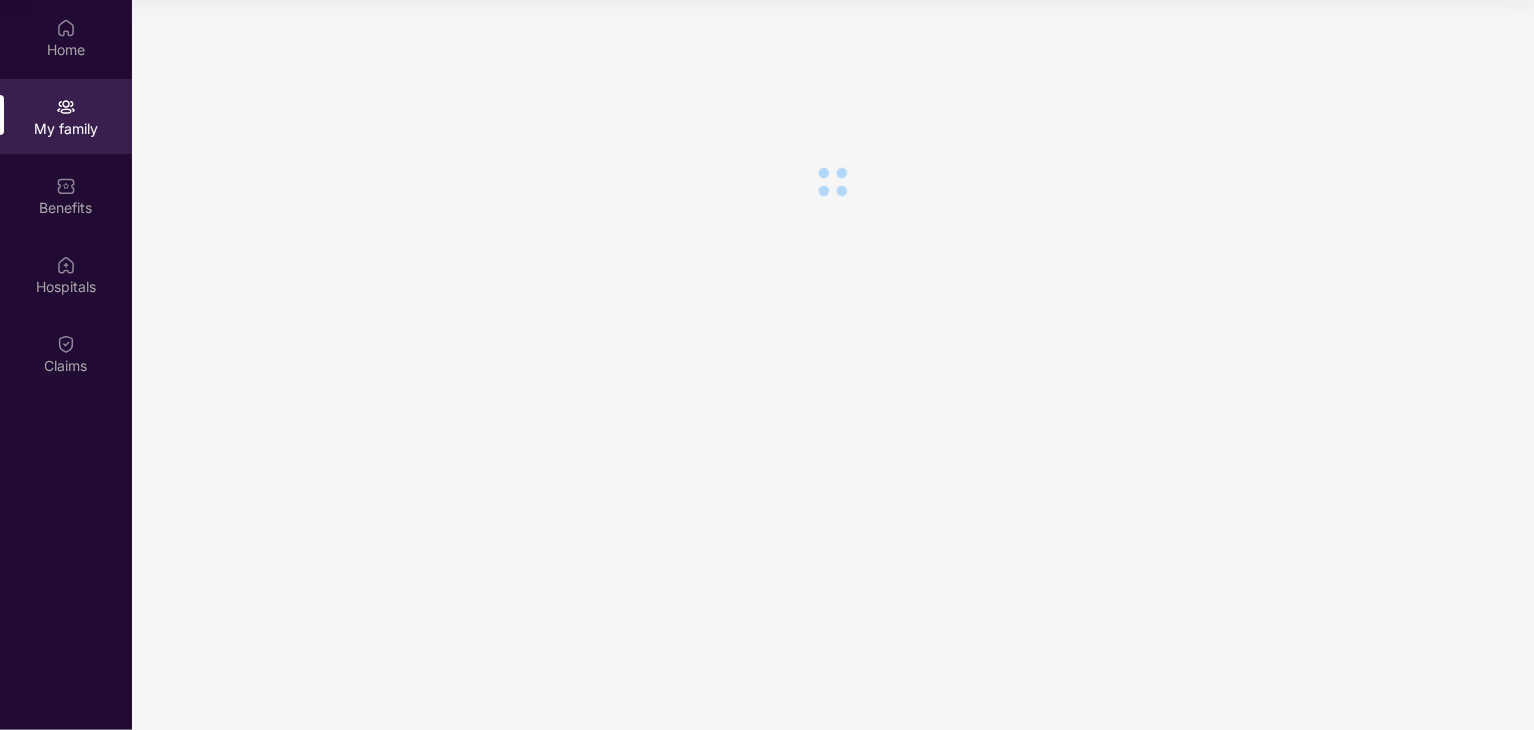 scroll, scrollTop: 0, scrollLeft: 0, axis: both 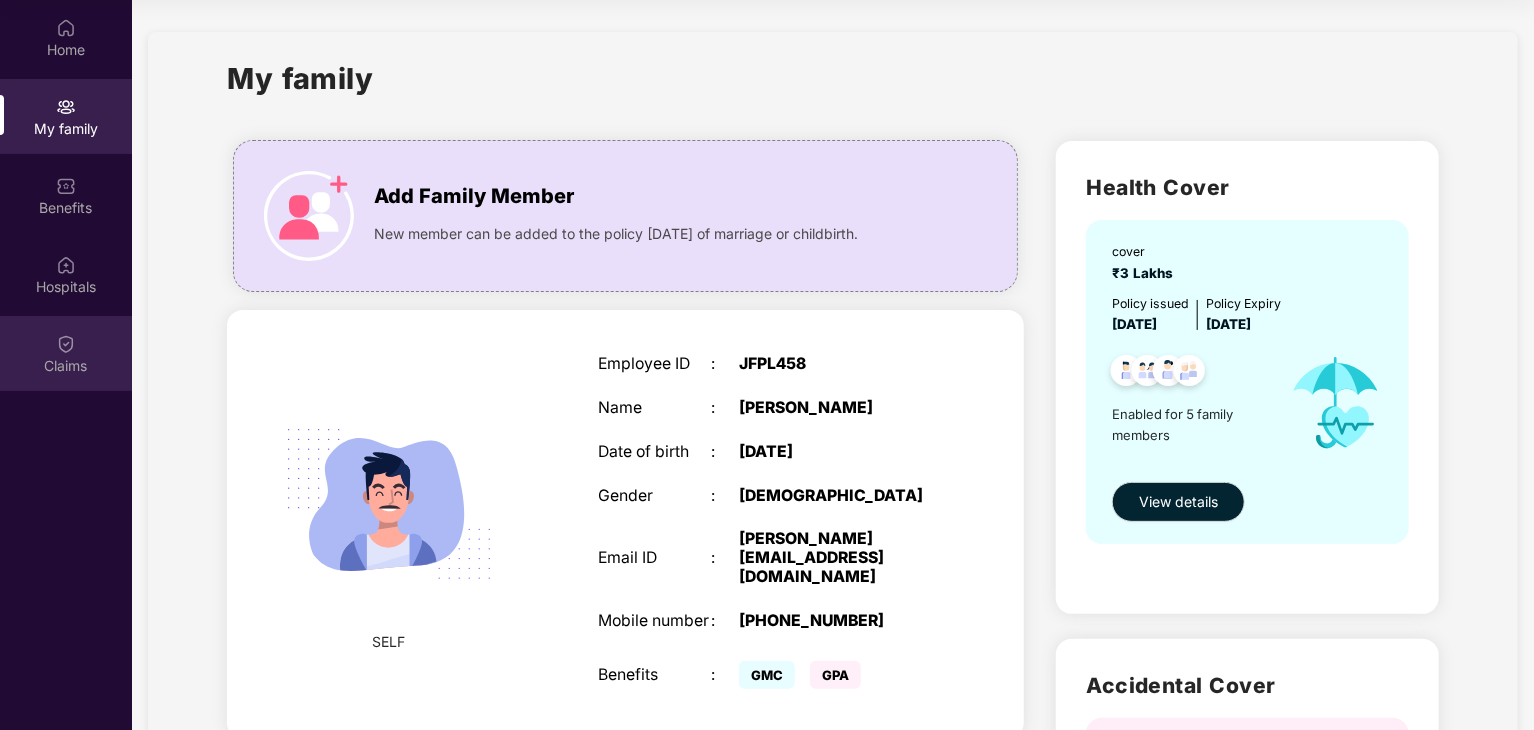 click on "Claims" at bounding box center (66, 353) 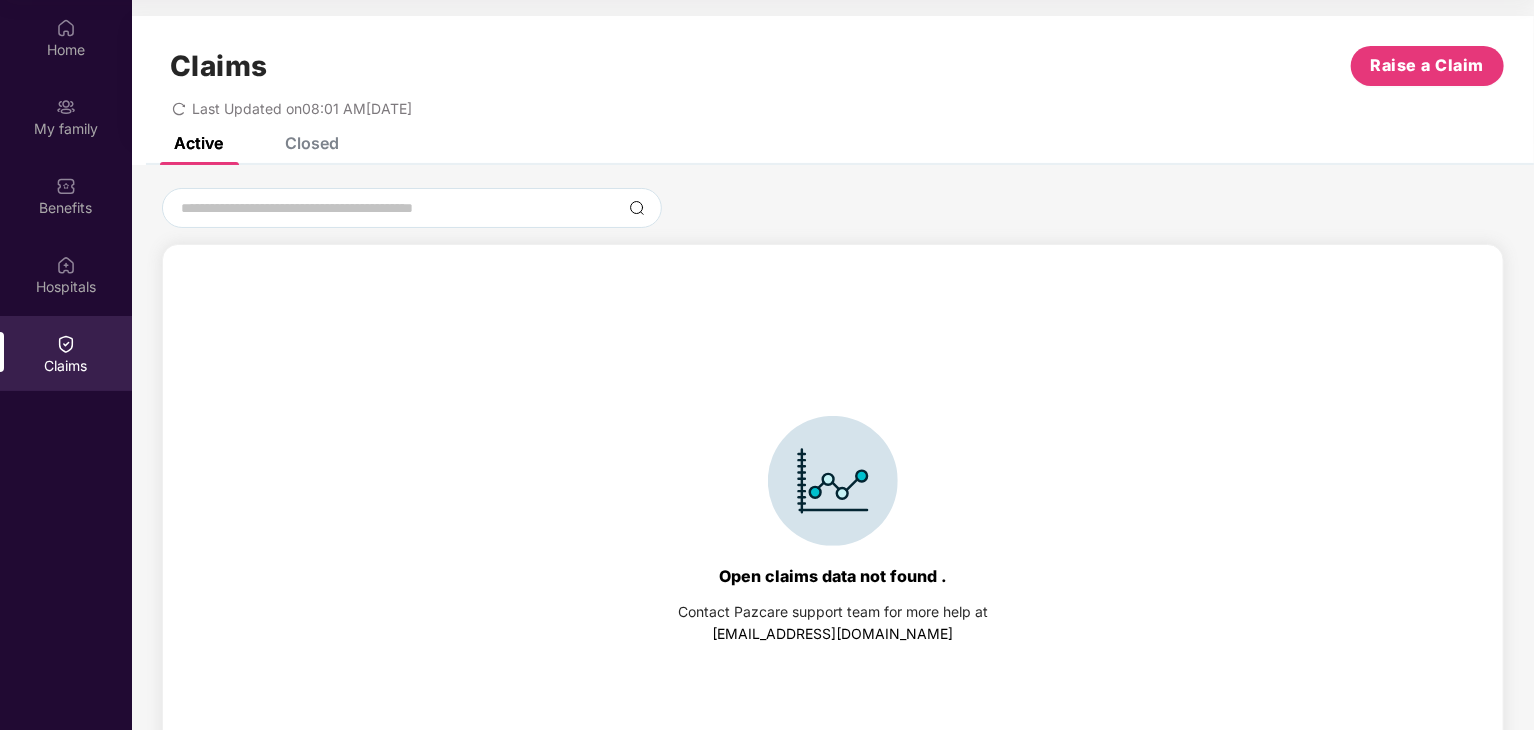 click on "Claims" at bounding box center [66, 366] 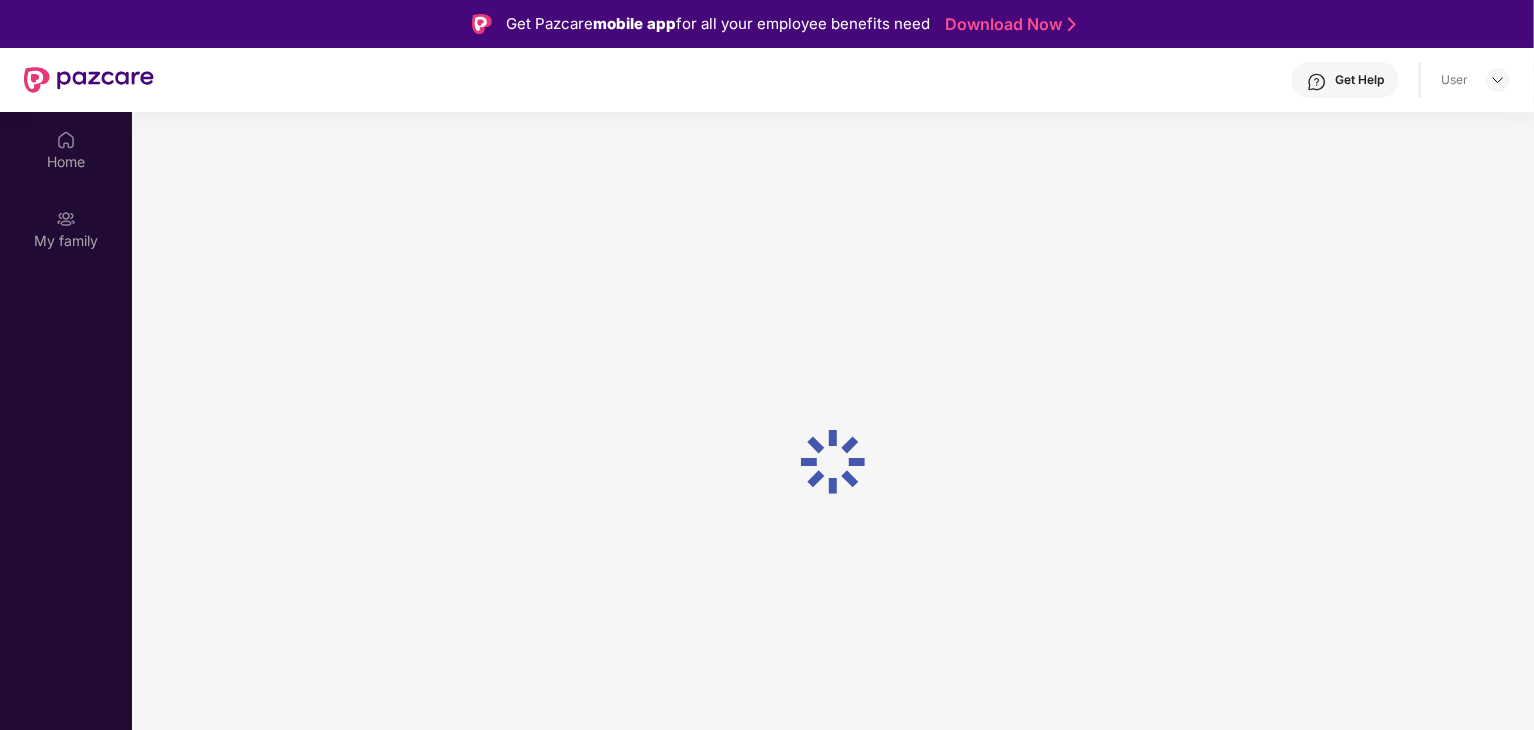 scroll, scrollTop: 112, scrollLeft: 0, axis: vertical 